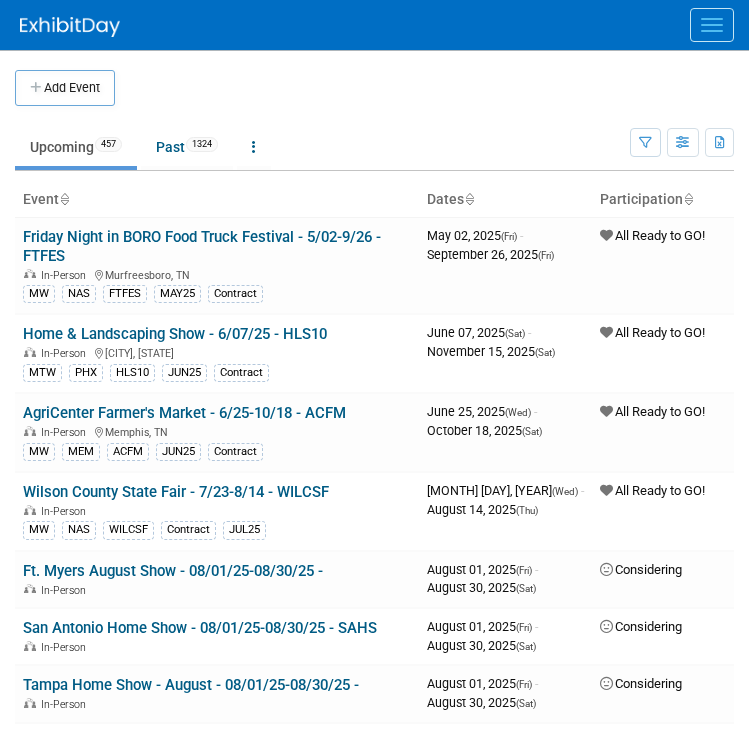 scroll, scrollTop: 0, scrollLeft: 0, axis: both 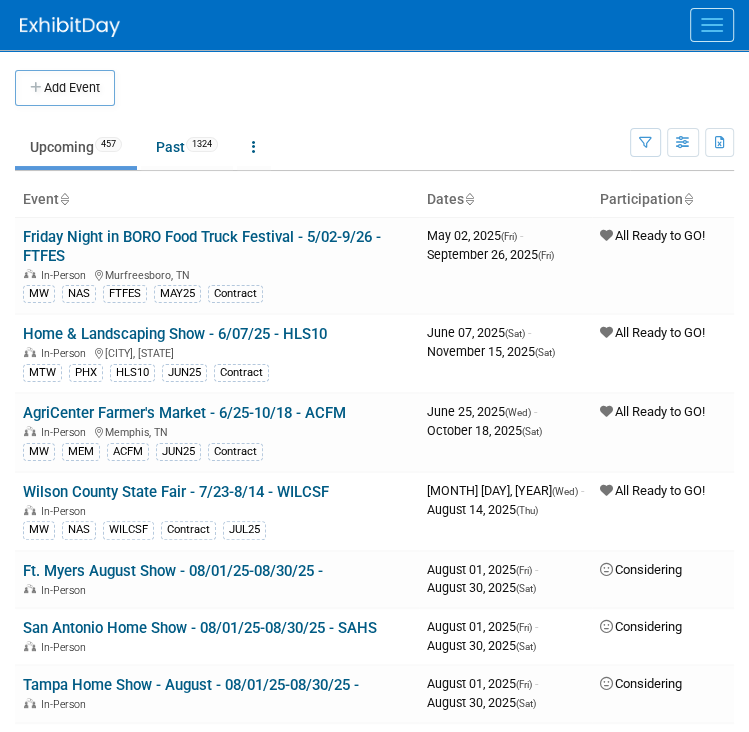 click at bounding box center [712, 19] 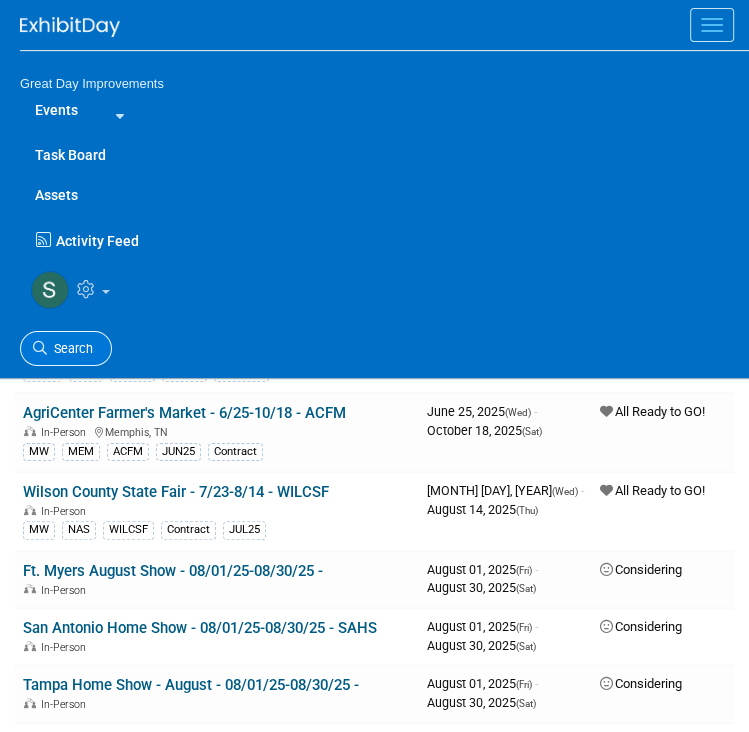 click on "Search" at bounding box center [70, 348] 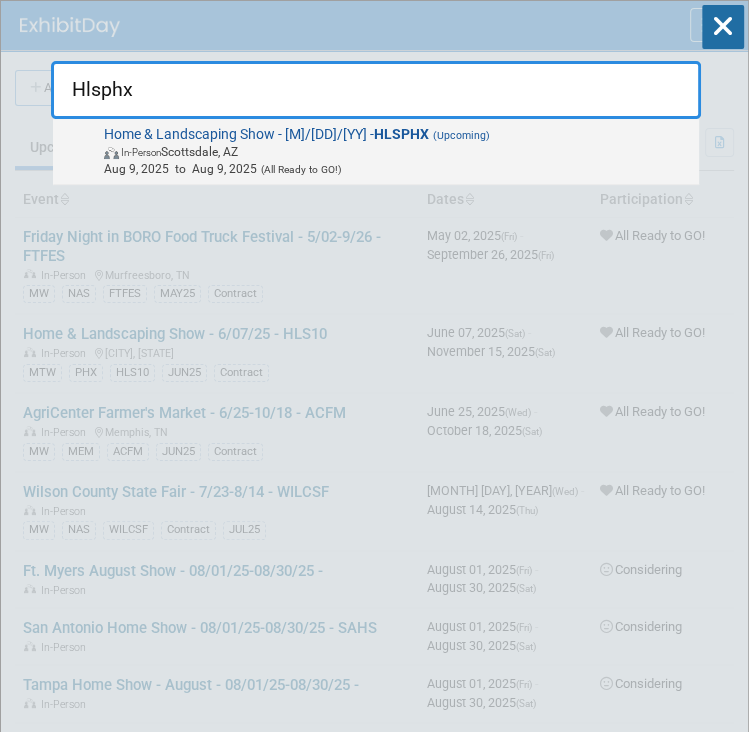 type on "Hlsphx" 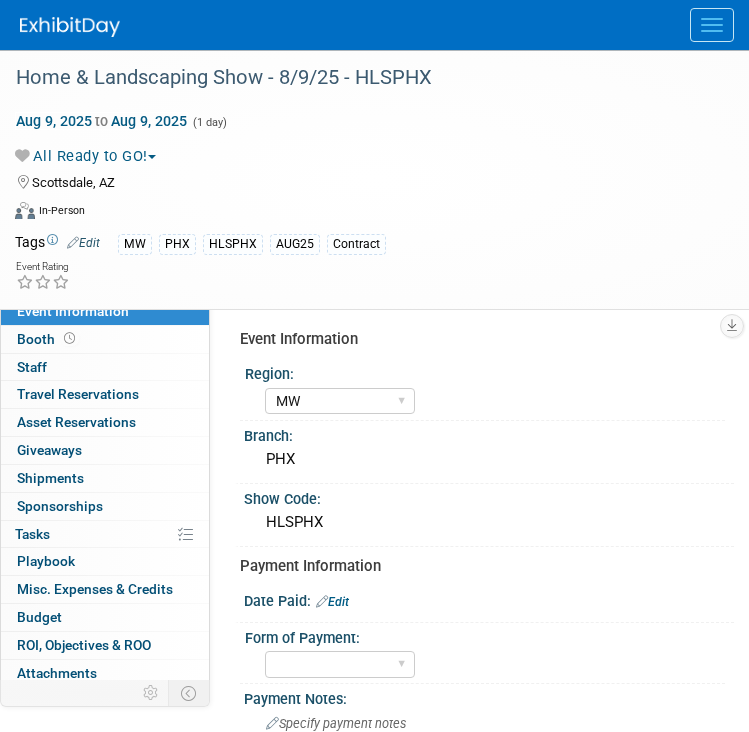 select on "MW" 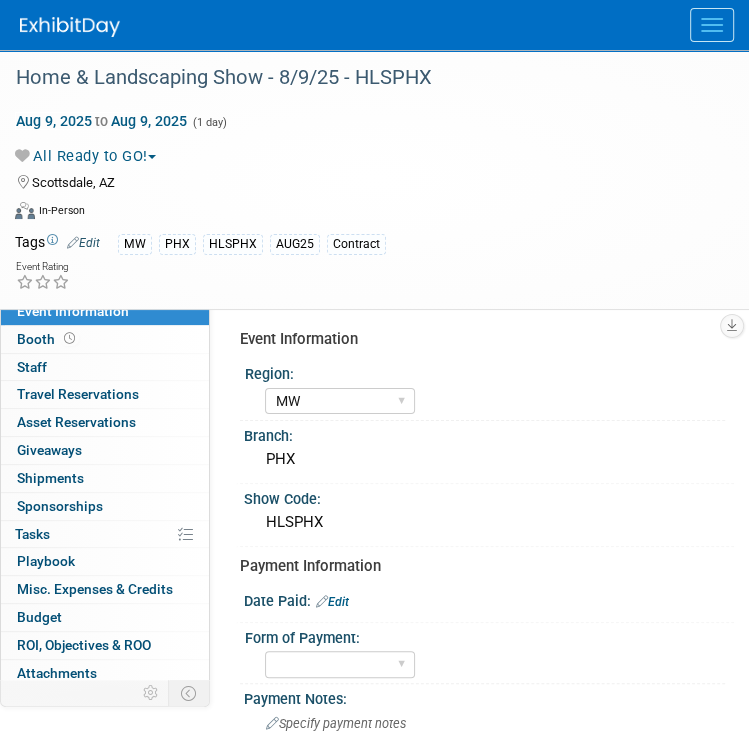 scroll, scrollTop: 0, scrollLeft: 0, axis: both 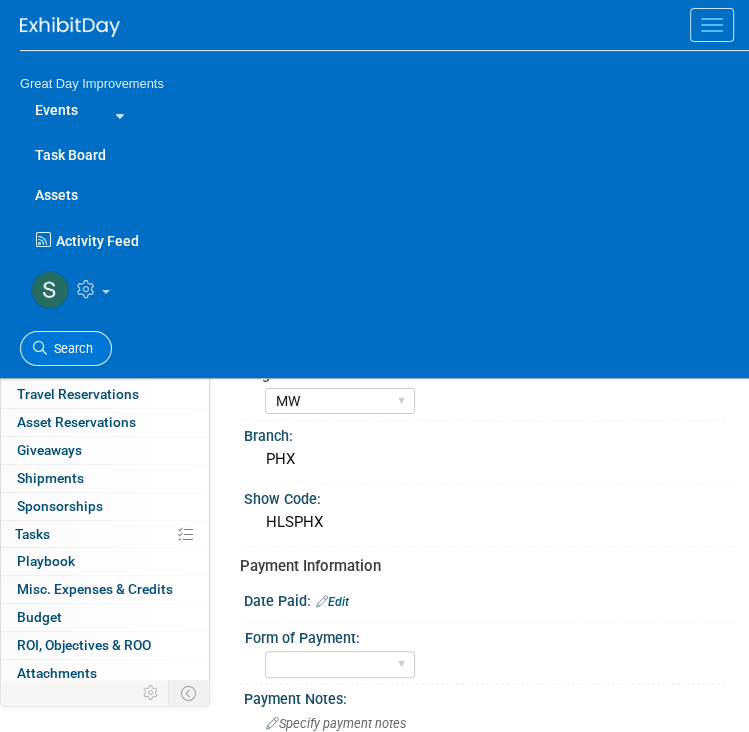 click at bounding box center (40, 348) 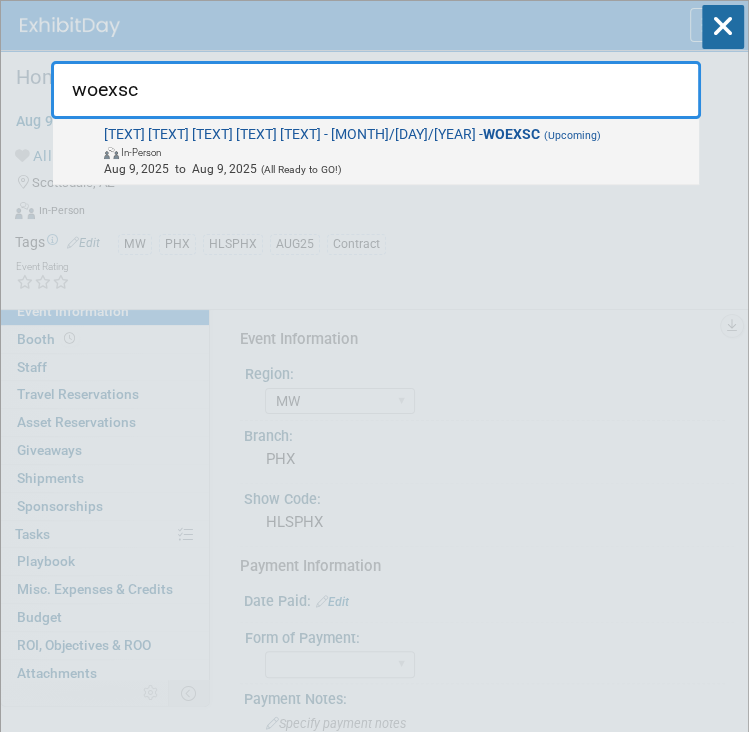 type on "woexsc" 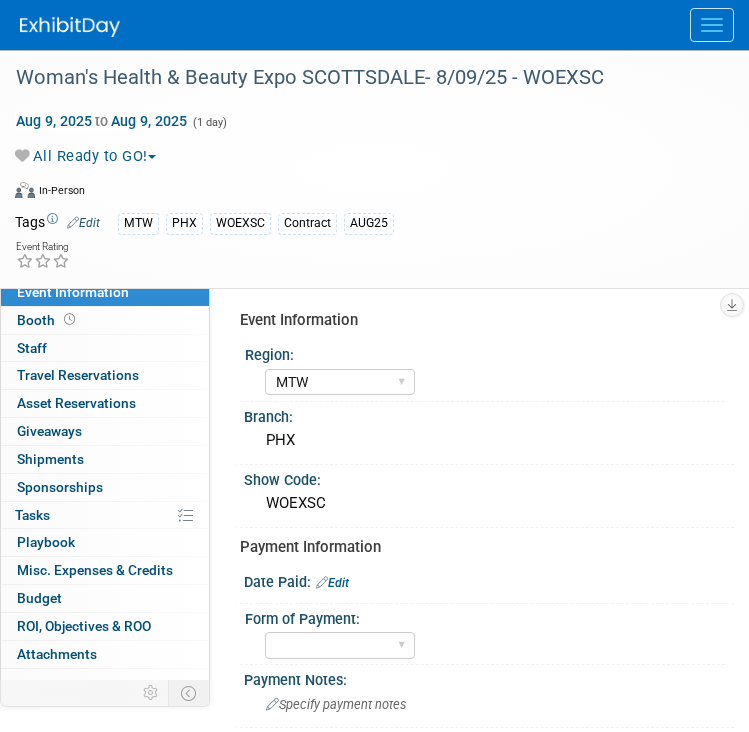 select on "MTW" 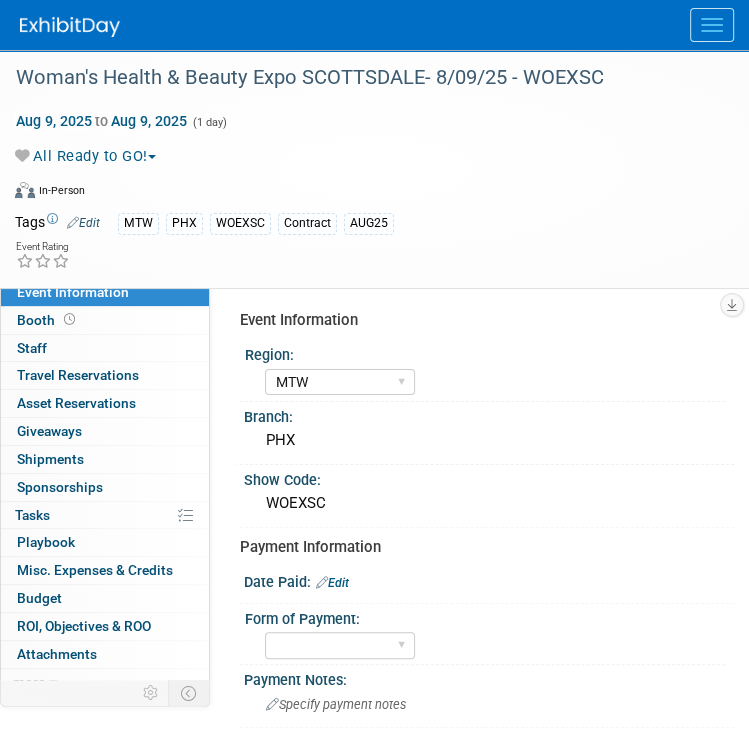 scroll, scrollTop: 0, scrollLeft: 0, axis: both 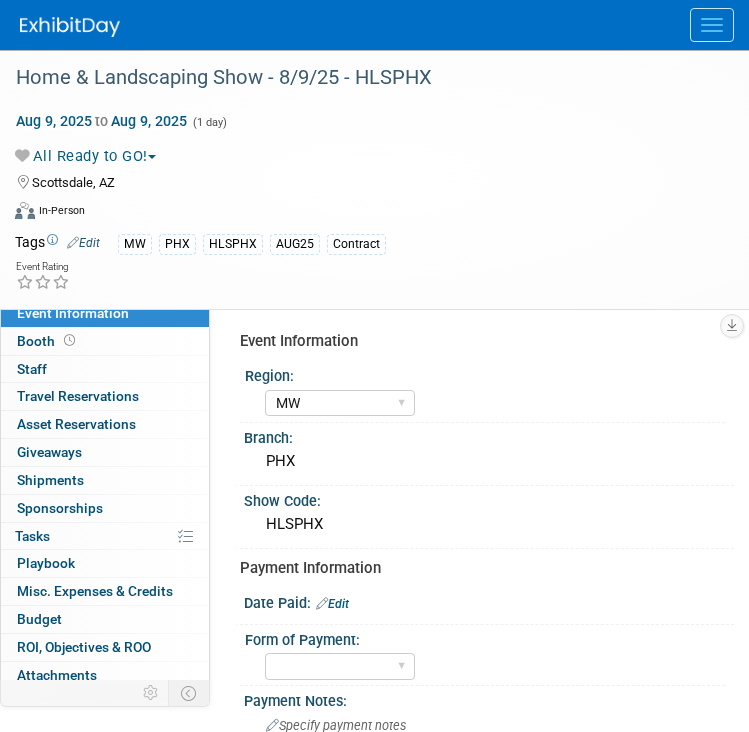 select on "MW" 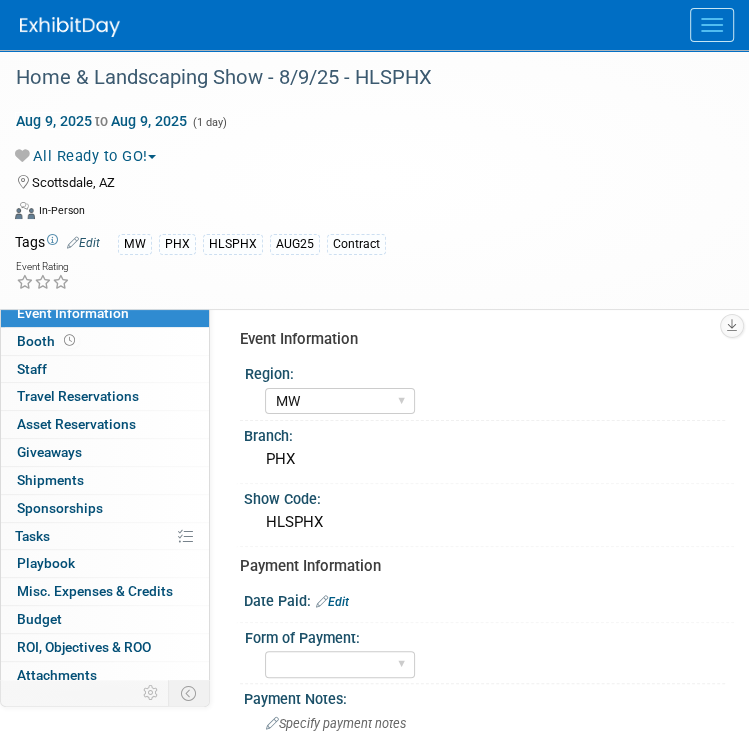 scroll, scrollTop: 0, scrollLeft: 0, axis: both 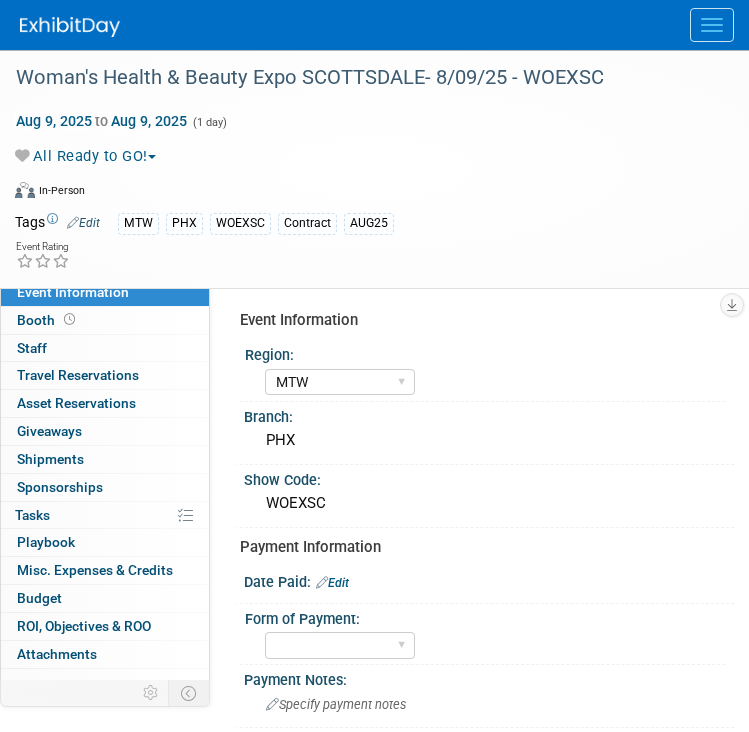 select on "MTW" 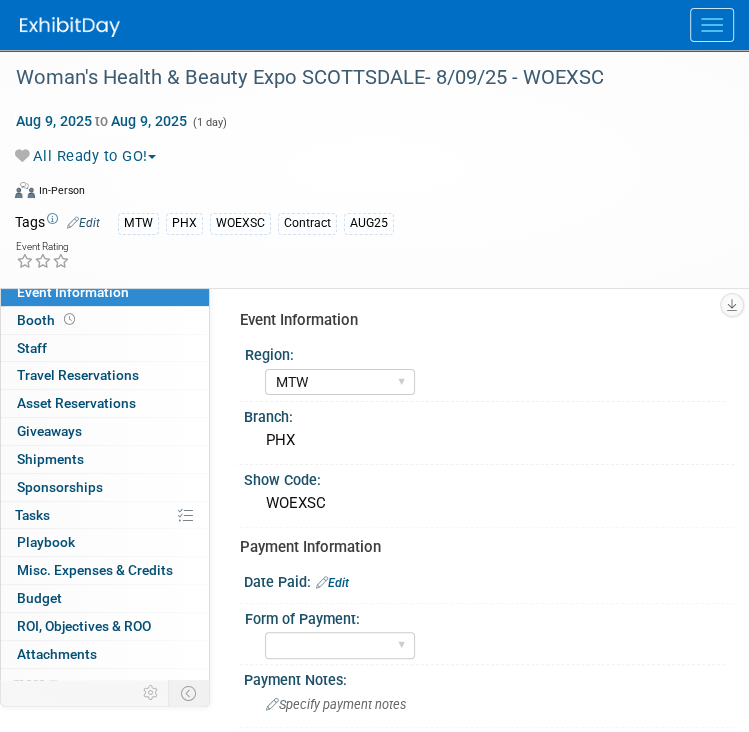 scroll, scrollTop: 0, scrollLeft: 0, axis: both 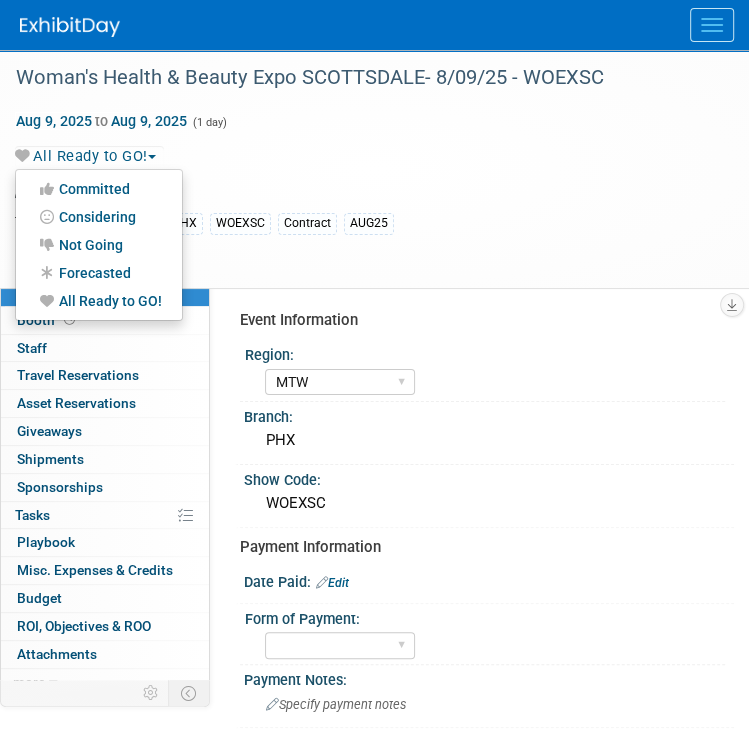 click on "Not Going" at bounding box center [99, 245] 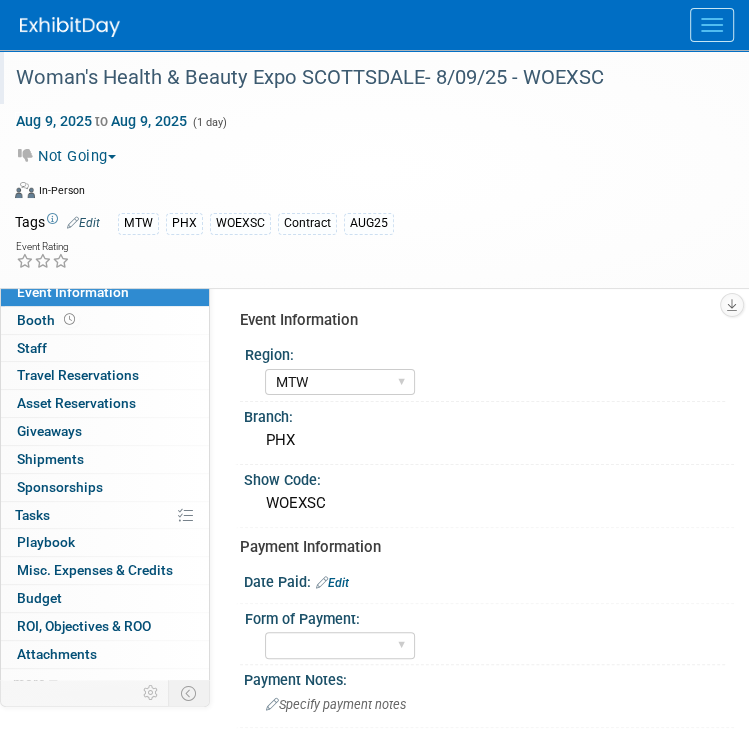 click on "Woman's Health & Beauty Expo SCOTTSDALE- 8/09/25 - WOEXSC" at bounding box center (362, 77) 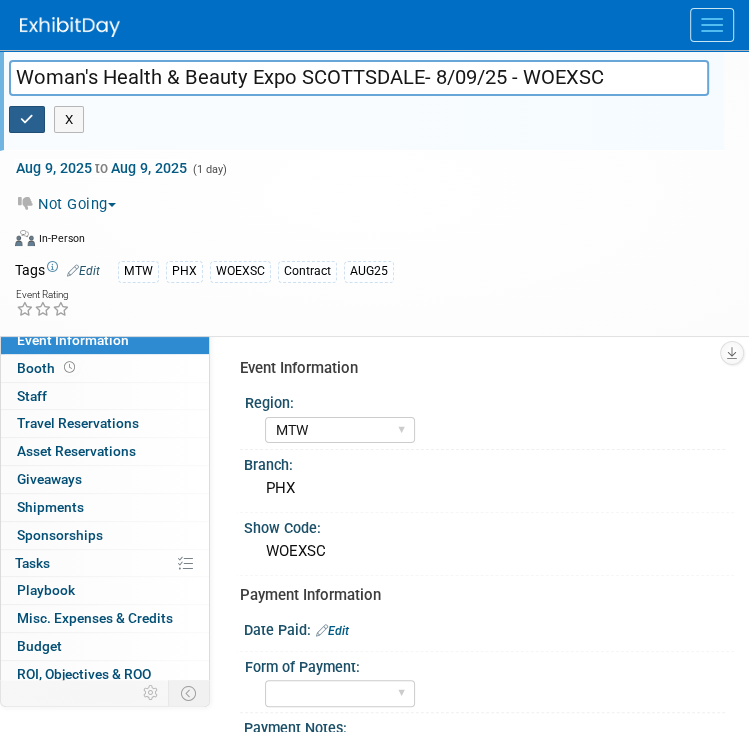 click at bounding box center (27, 120) 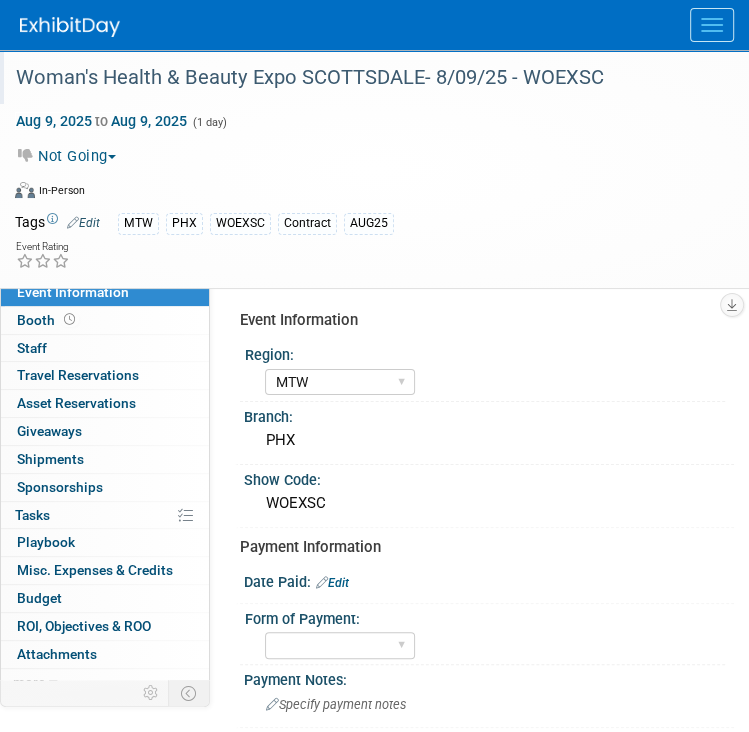 click at bounding box center (70, 27) 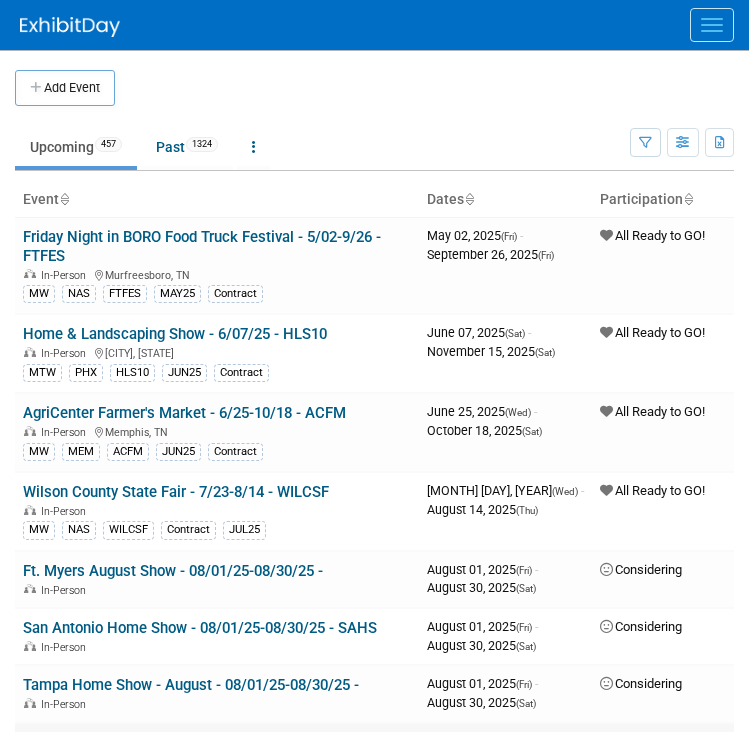 scroll, scrollTop: 0, scrollLeft: 0, axis: both 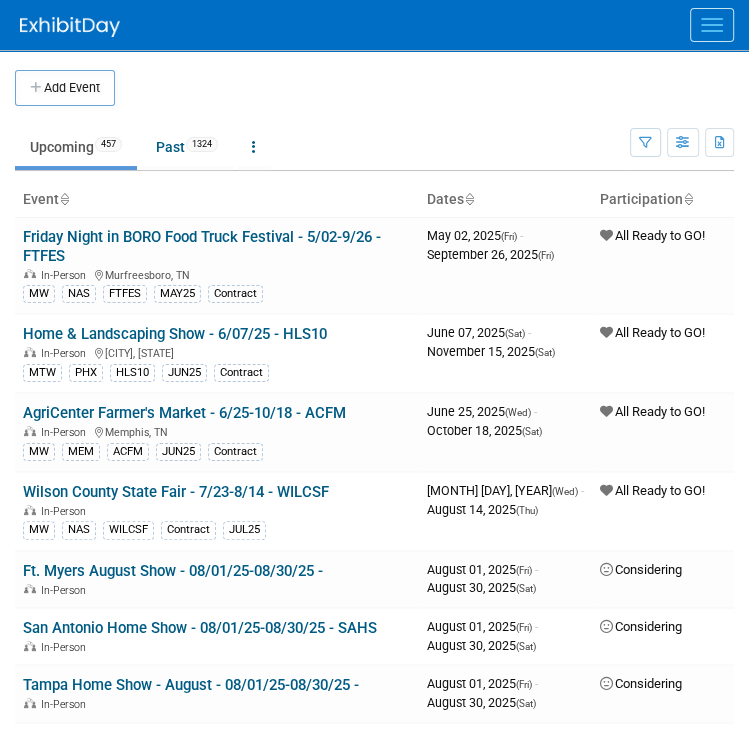 click at bounding box center [712, 25] 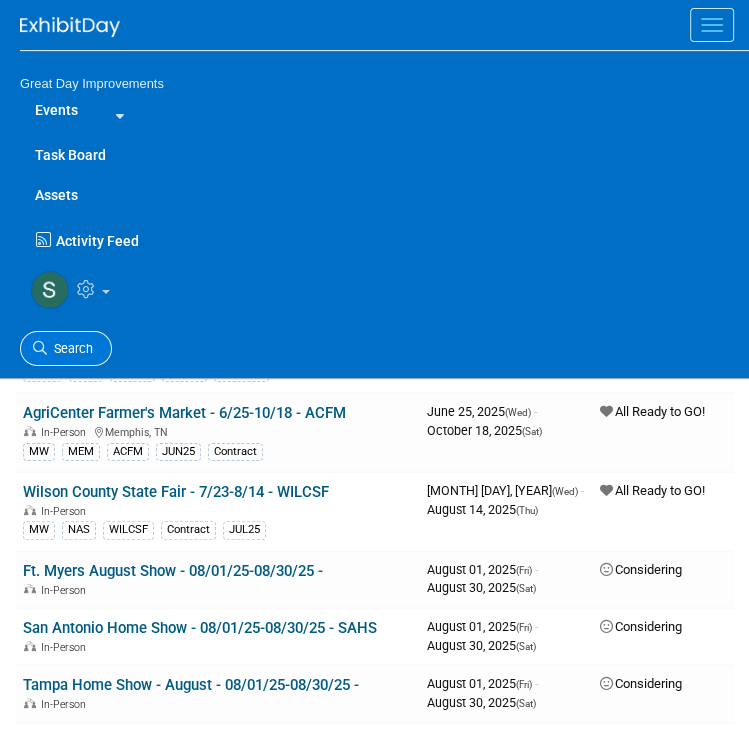 click on "Search" at bounding box center (70, 348) 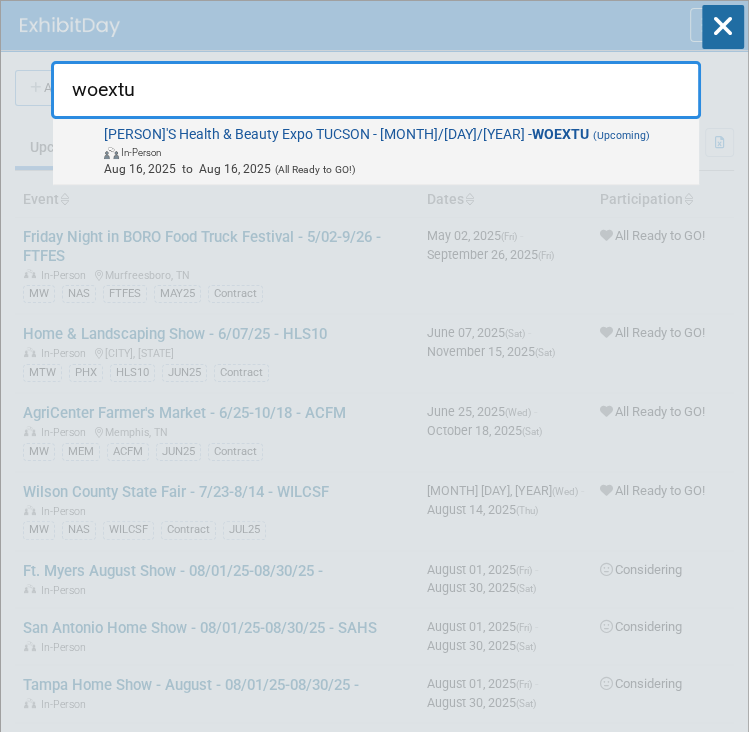 type on "woextu" 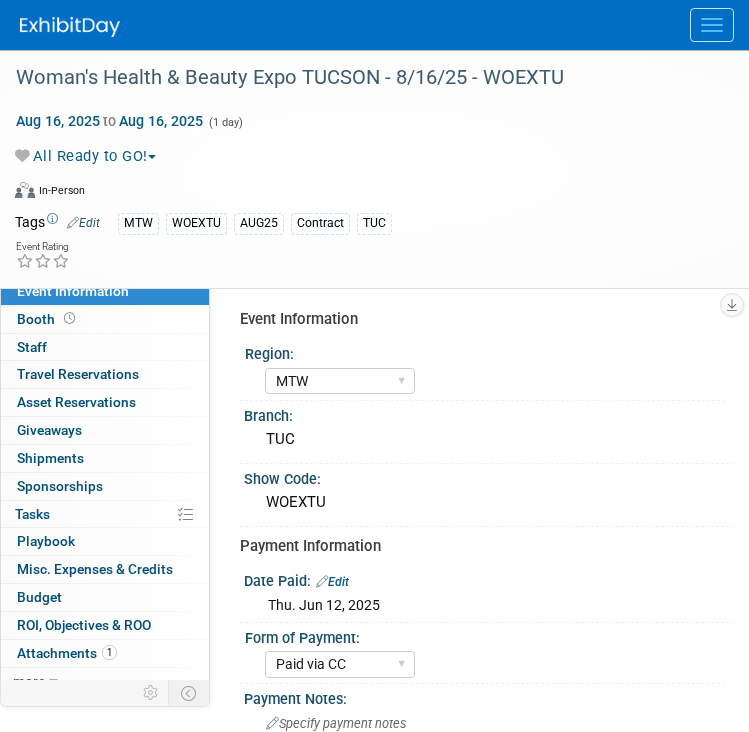 select on "MTW" 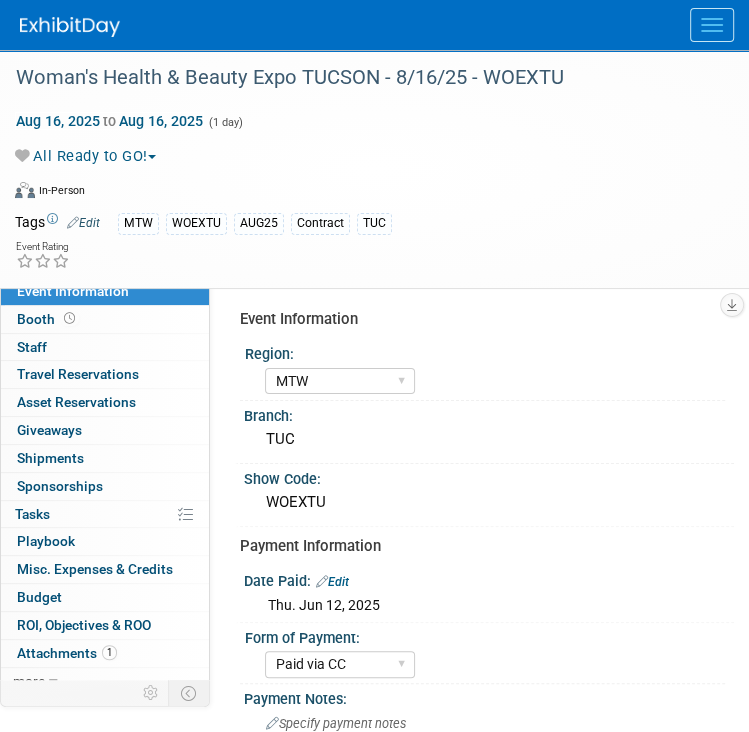 scroll, scrollTop: 0, scrollLeft: 0, axis: both 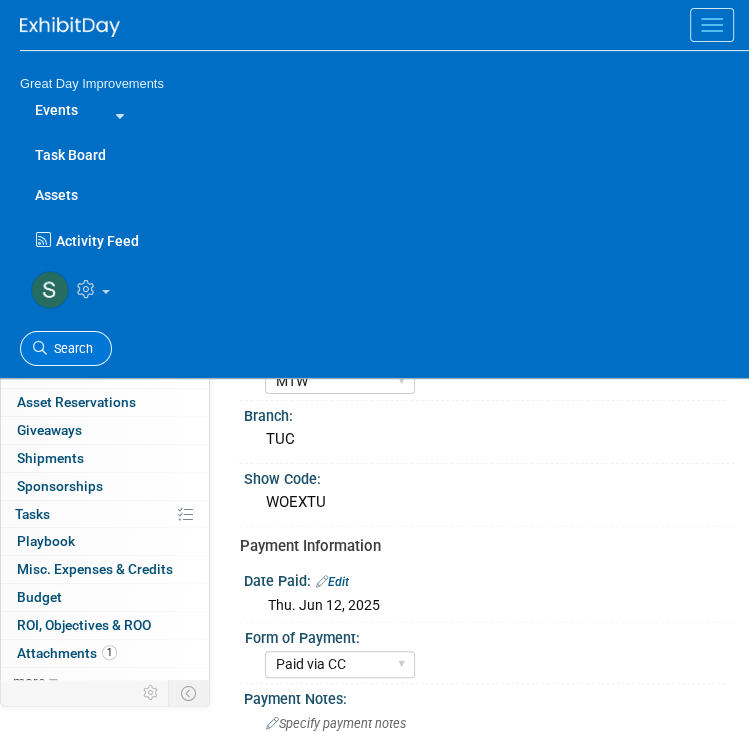 click on "Search" at bounding box center [70, 348] 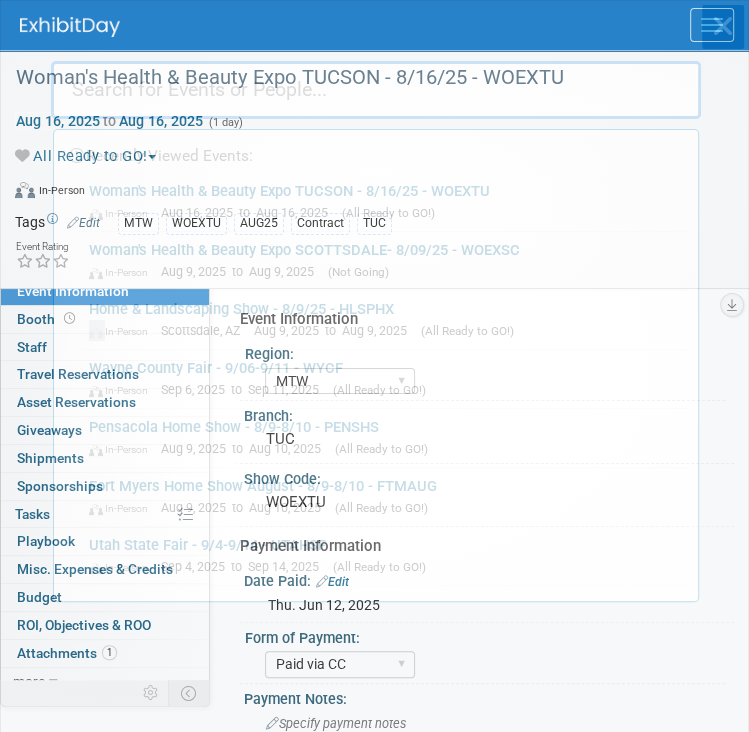 click on "Recently Viewed Events:
Woman's Health & Beauty Expo TUCSON - 8/16/25 - WOEXTU
In-Person
Aug 16, 2025  to  Aug 16, 2025
(All Ready to GO!)
Woman's Health & Beauty Expo SCOTTSDALE- 8/09/25 - WOEXSC
In-Person
Aug 9, 2025  to  Aug 9, 2025
(Not Going)
Home & Landscaping Show - 8/9/25 - HLSPHX
In-Person
Scottsdale, AZ
Aug 9, 2025  to  Aug 9, 2025
(All Ready to GO!)
Wayne County Fair - 9/06-9/11 - WYCF
In-Person
Sep 6, 2025  to  Sep 11, 2025
(All Ready to GO!)
Pensacola Home Show - 8/9-8/10 - PENSHS
In-Person
Aug 9, 2025  to  Aug 10, 2025
(All Ready to GO!)
Fort Myers Home Show August - 8/9-8/10 - FTMAUG
In-Person
Aug 9, 2025  to  Aug 10, 2025
(All Ready to GO!)
Utah State Fair - 9/4-9/14 - UTAHSF
In-Person
Sep 4, 2025  to  Sep 14, 2025
(All Ready to GO!)" at bounding box center (376, 365) 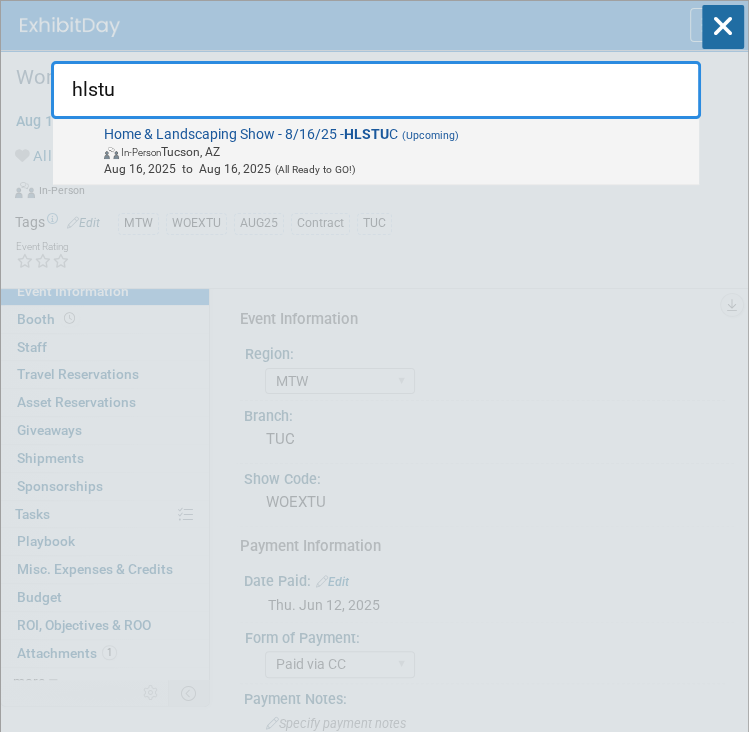 type on "hlstu" 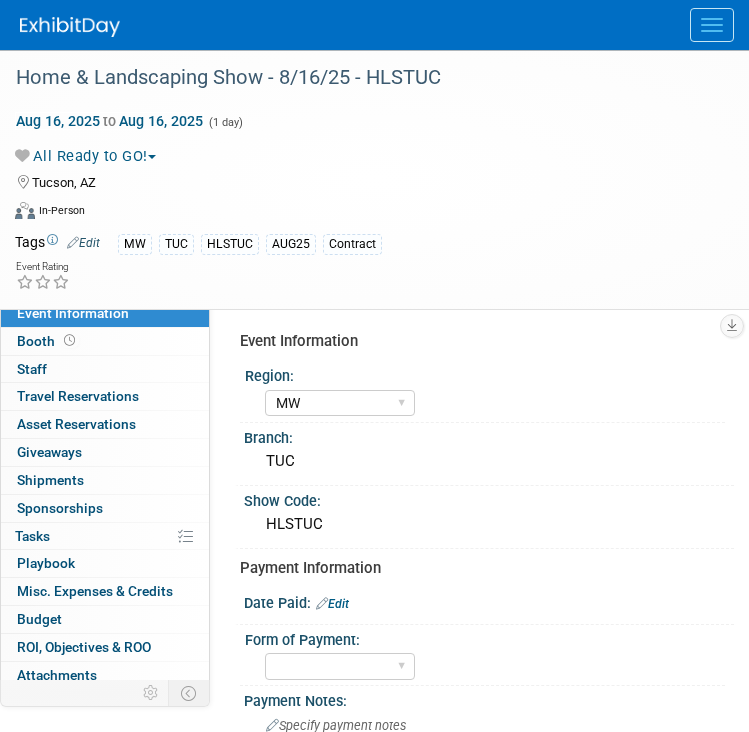 select on "MW" 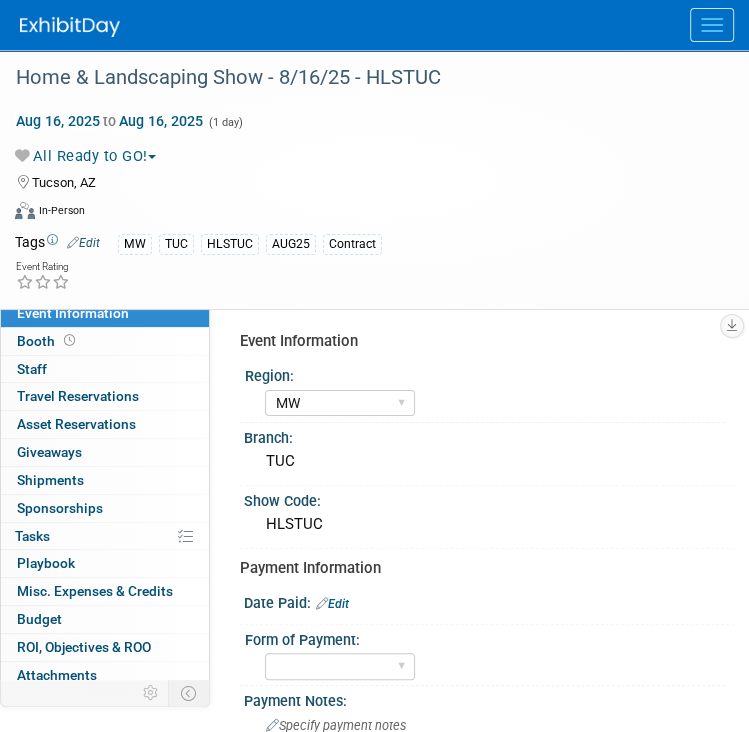 scroll, scrollTop: 0, scrollLeft: 0, axis: both 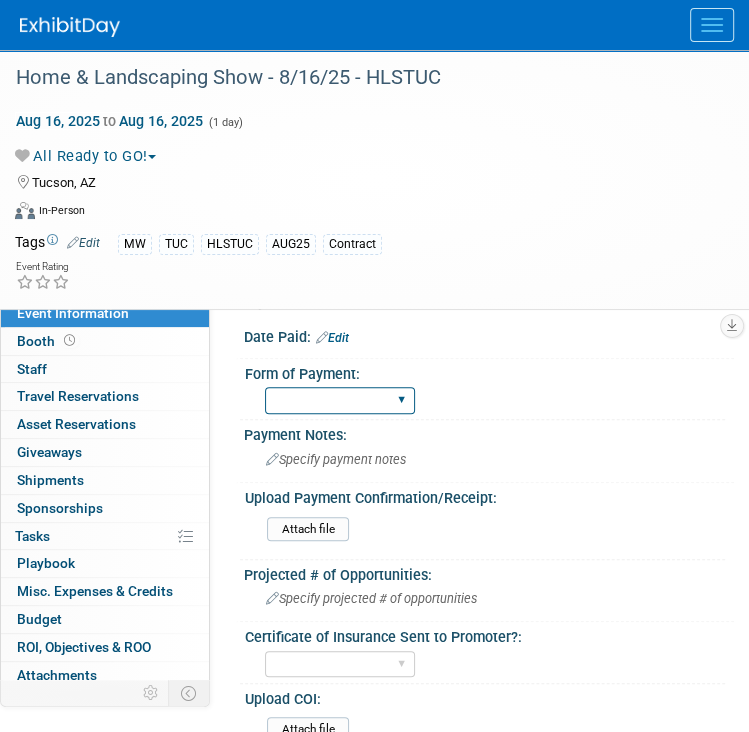click on "Paid via CC
Check Requested
Pay at the Gate
Other" at bounding box center [340, 400] 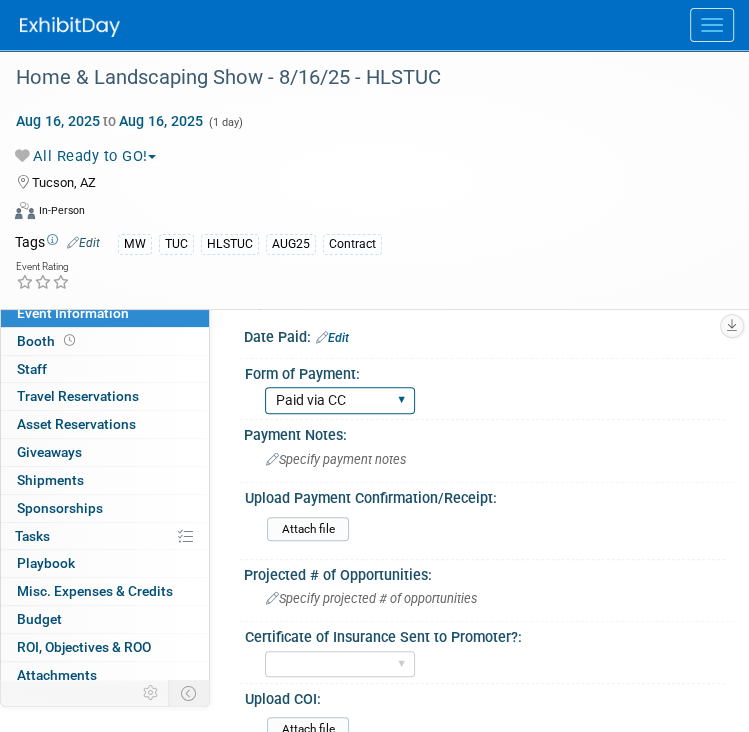 click on "Paid via CC
Check Requested
Pay at the Gate
Other" at bounding box center (340, 400) 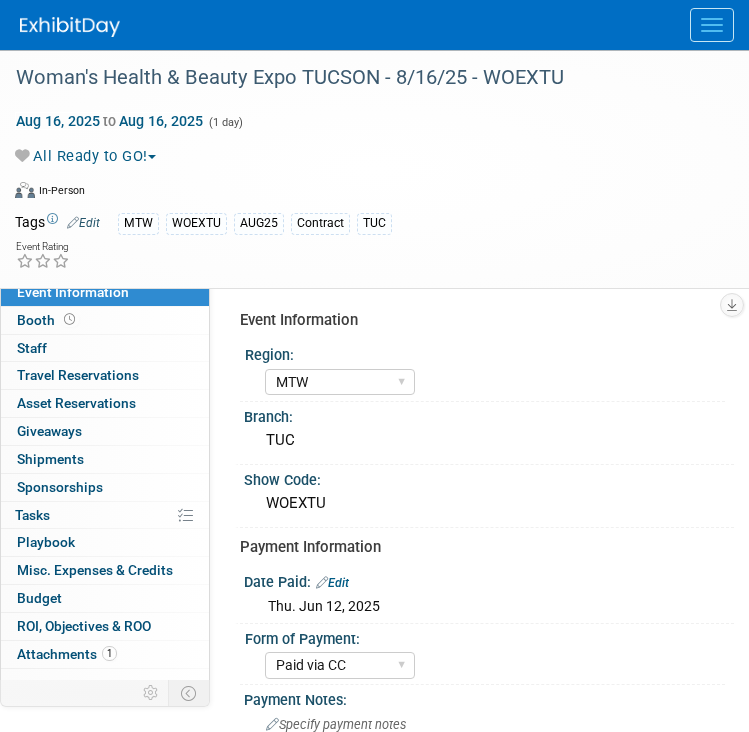 select on "MTW" 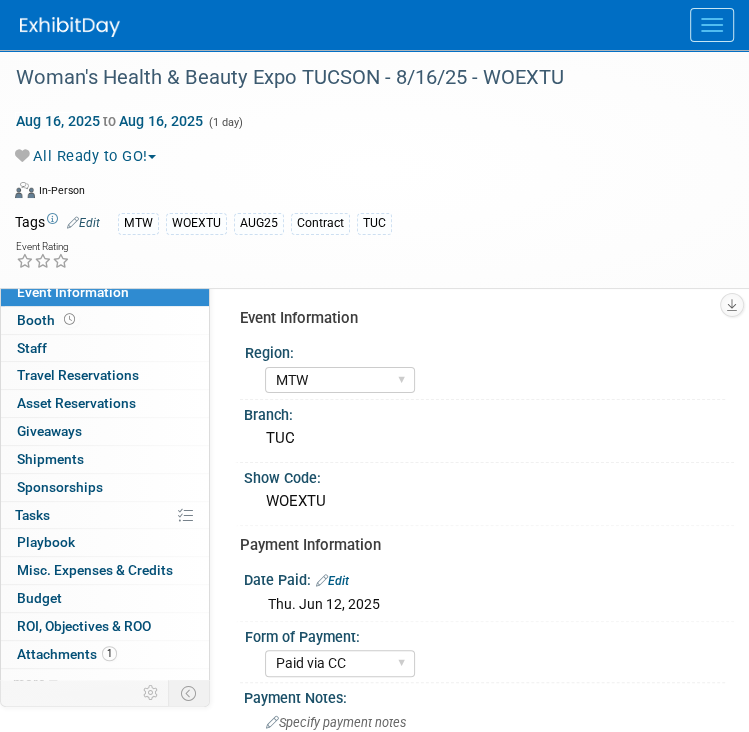 scroll, scrollTop: 0, scrollLeft: 0, axis: both 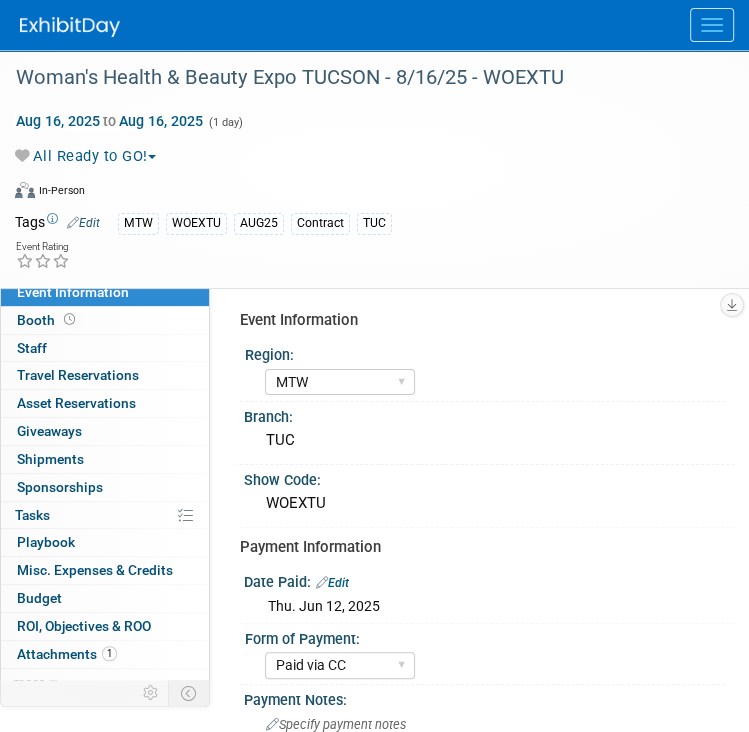 click on "All Ready to GO!" at bounding box center (89, 156) 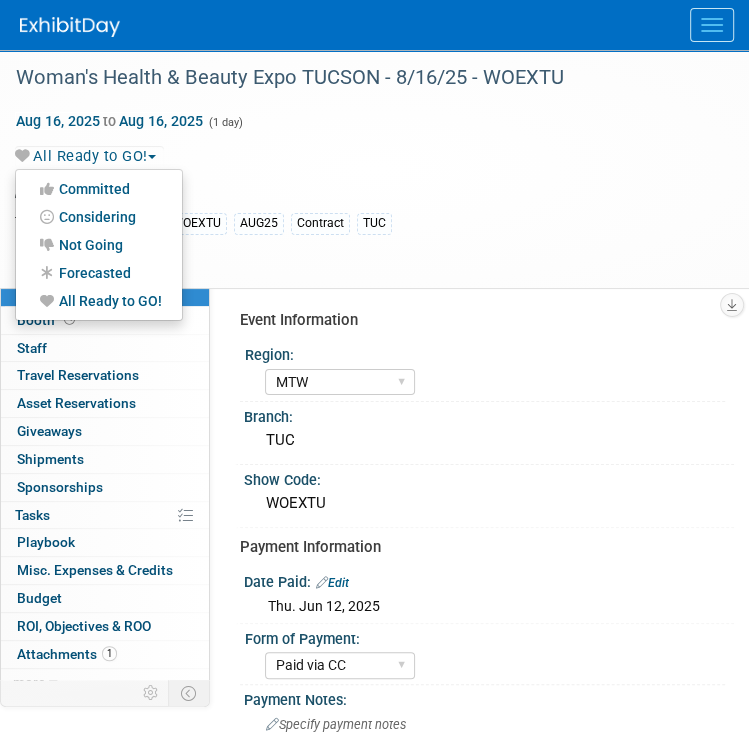 click on "Not Going" at bounding box center [99, 245] 